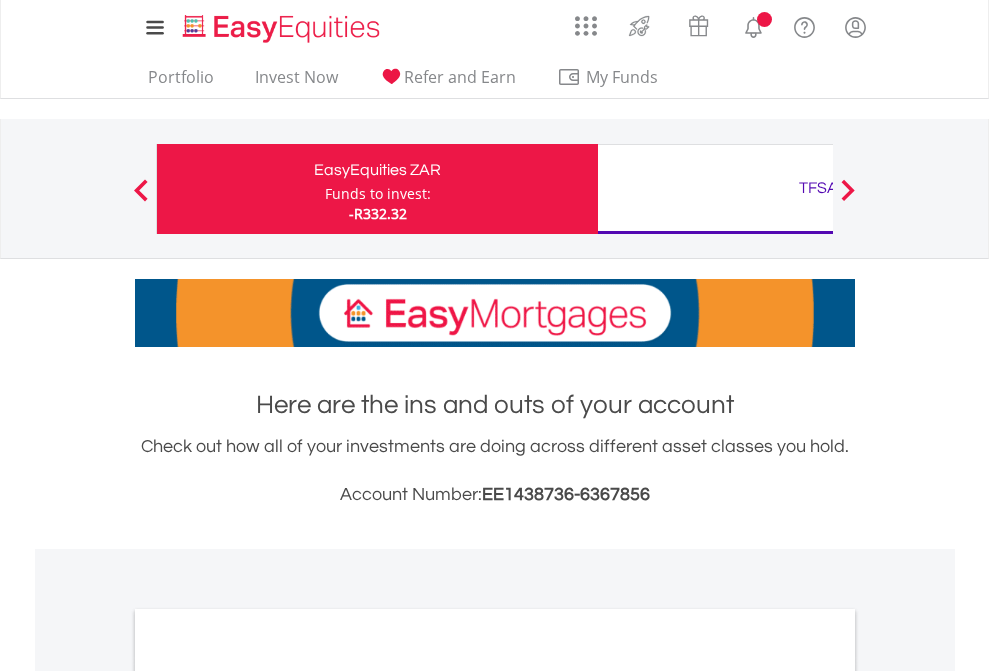 scroll, scrollTop: 0, scrollLeft: 0, axis: both 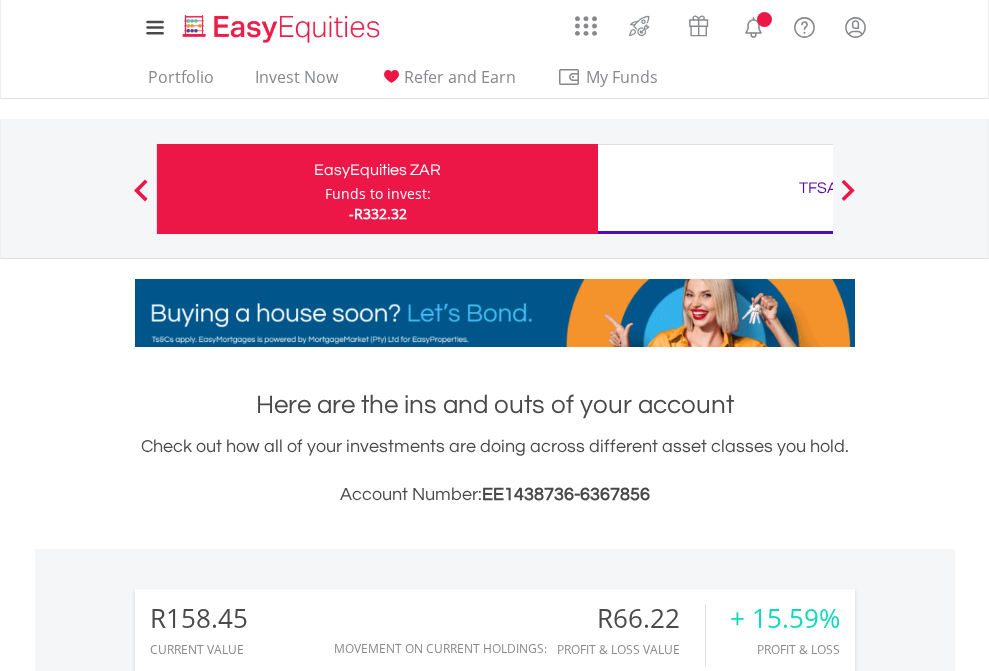 click on "Funds to invest:" at bounding box center [378, 194] 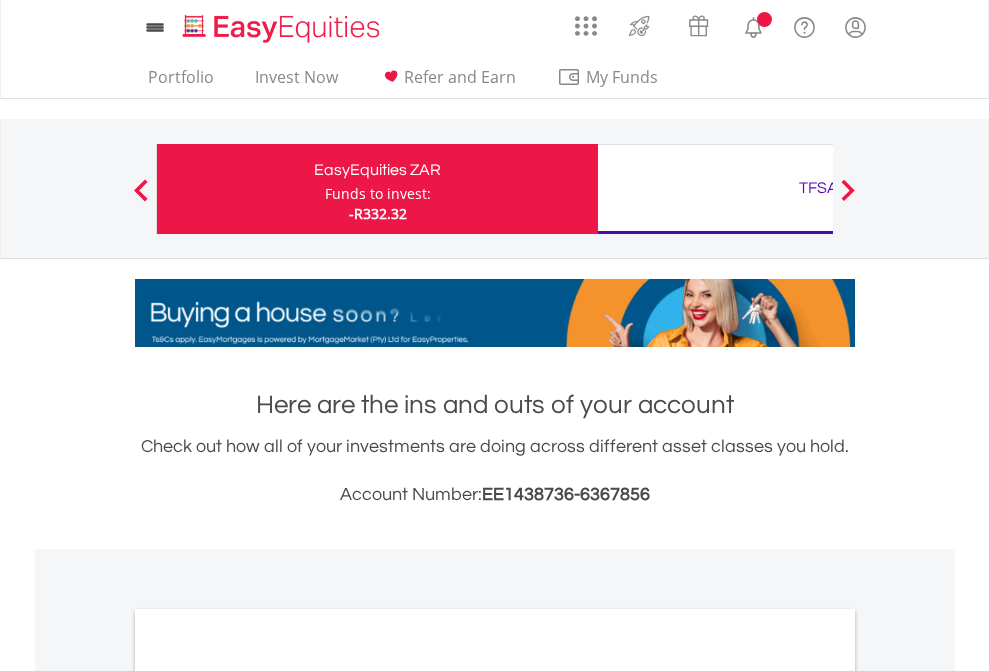 scroll, scrollTop: 0, scrollLeft: 0, axis: both 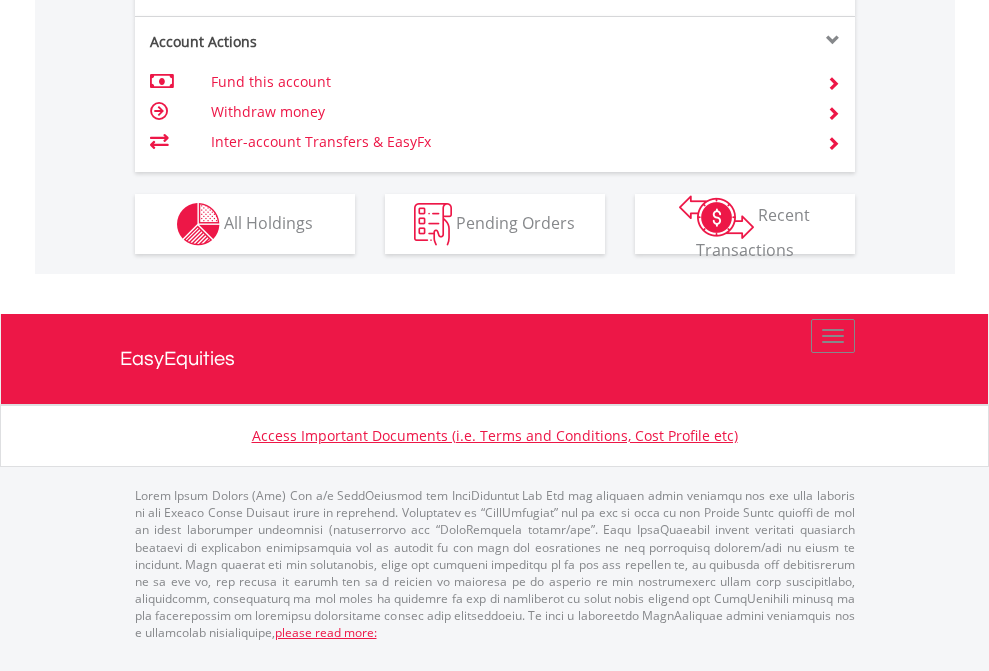 click on "Investment types" at bounding box center (706, -337) 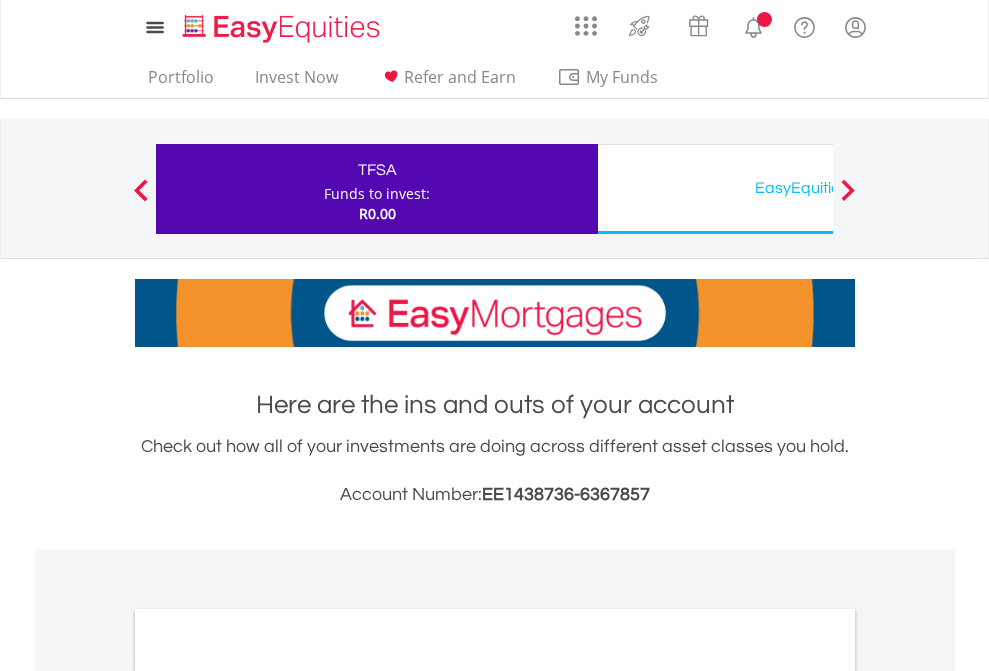 scroll, scrollTop: 0, scrollLeft: 0, axis: both 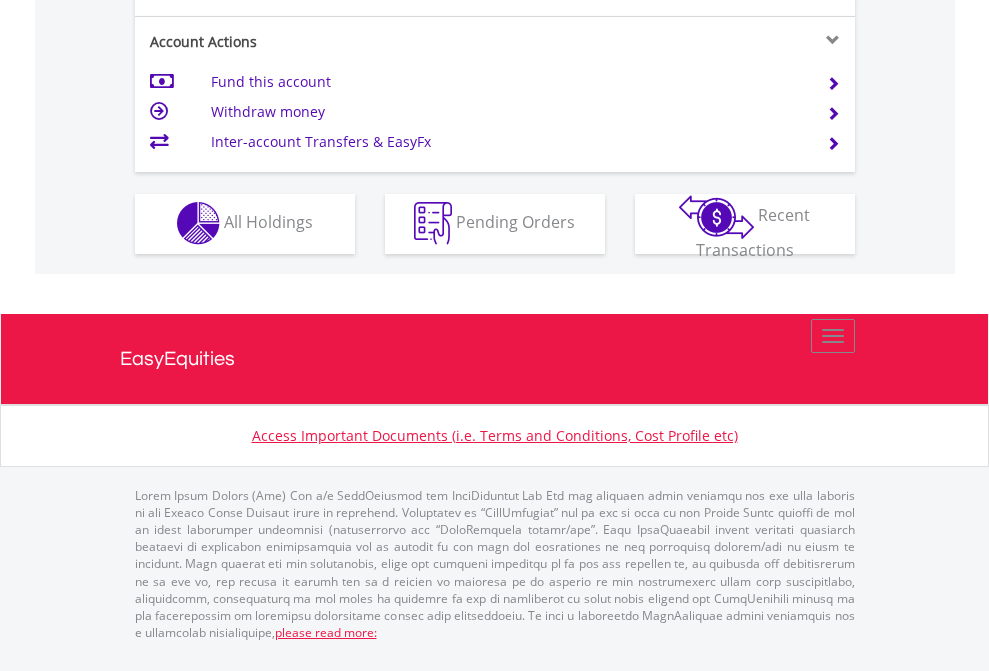 click on "Investment types" at bounding box center [706, -353] 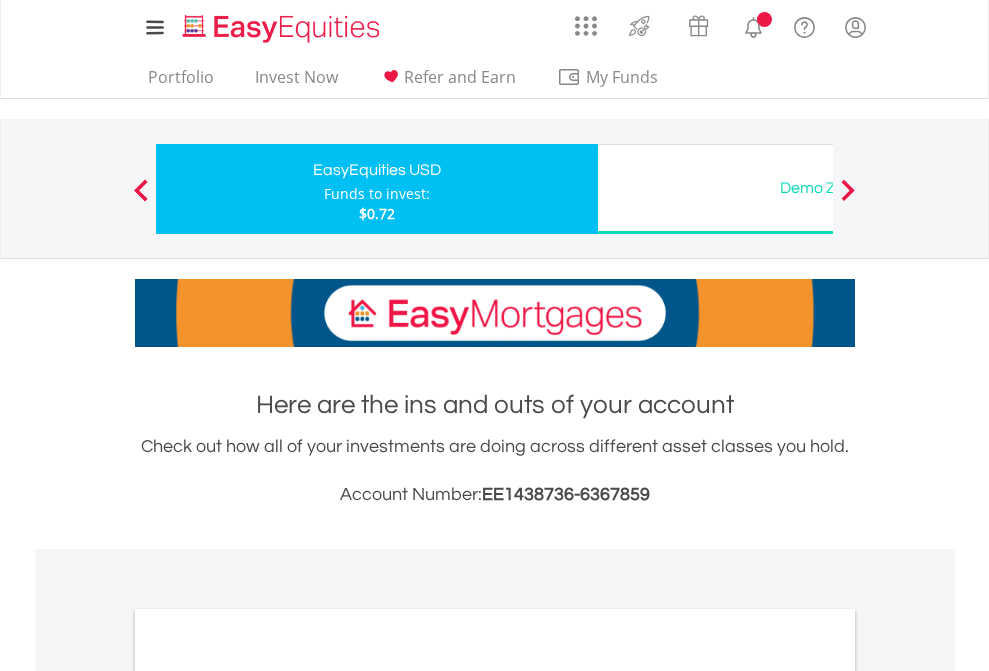 scroll, scrollTop: 0, scrollLeft: 0, axis: both 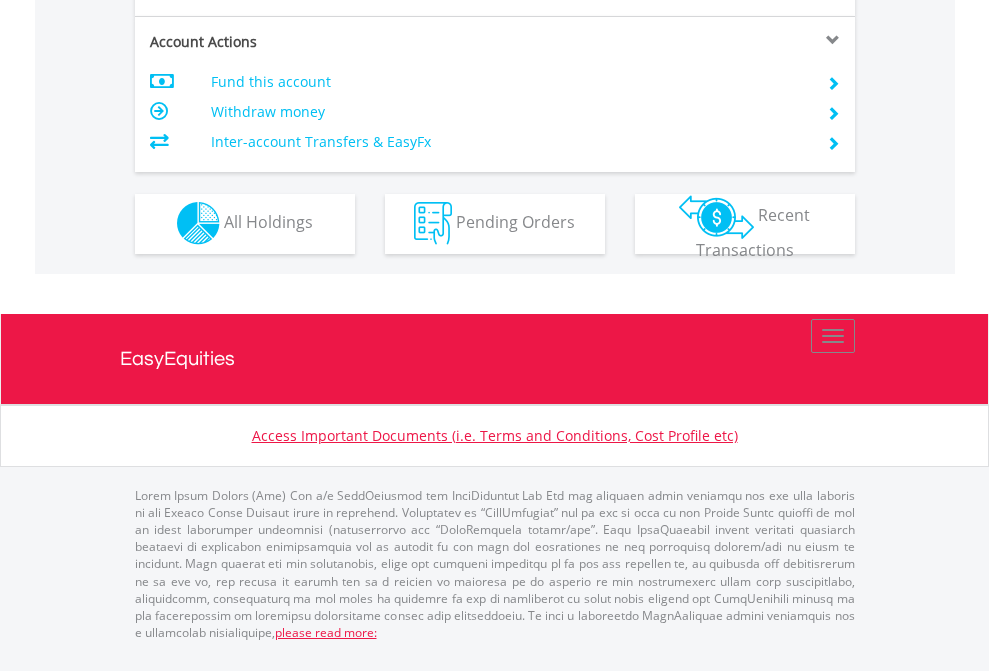 click on "Investment types" at bounding box center (706, -353) 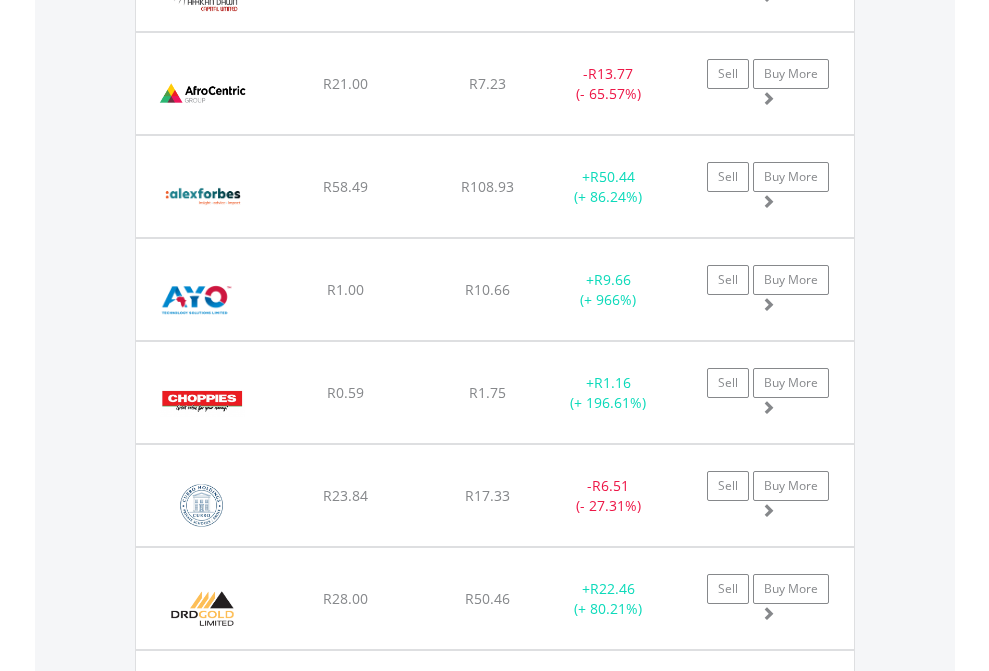 scroll, scrollTop: 2225, scrollLeft: 0, axis: vertical 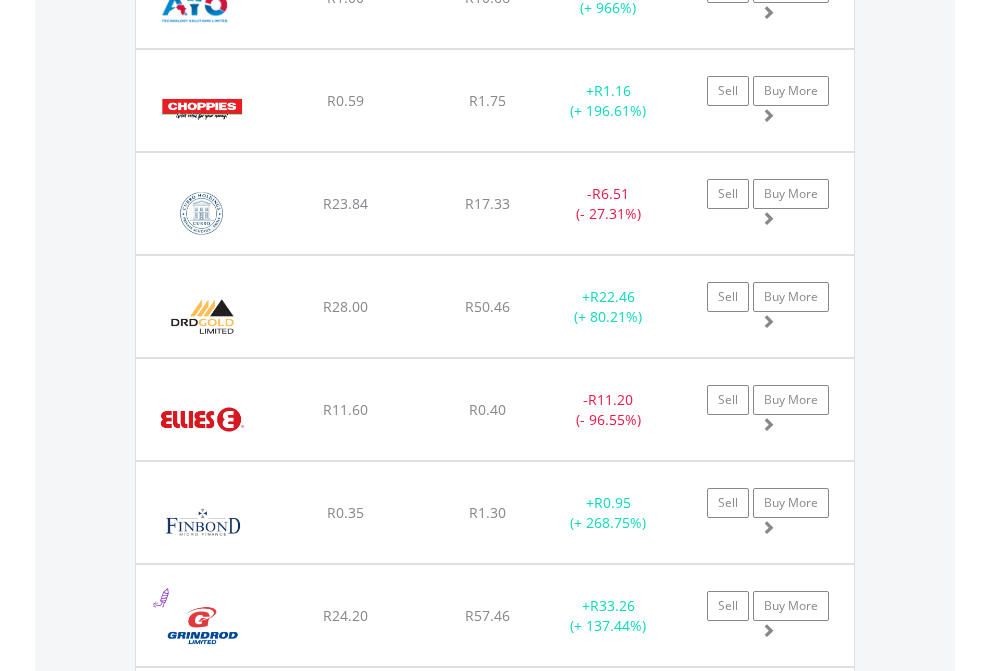 click on "TFSA" at bounding box center [818, -2037] 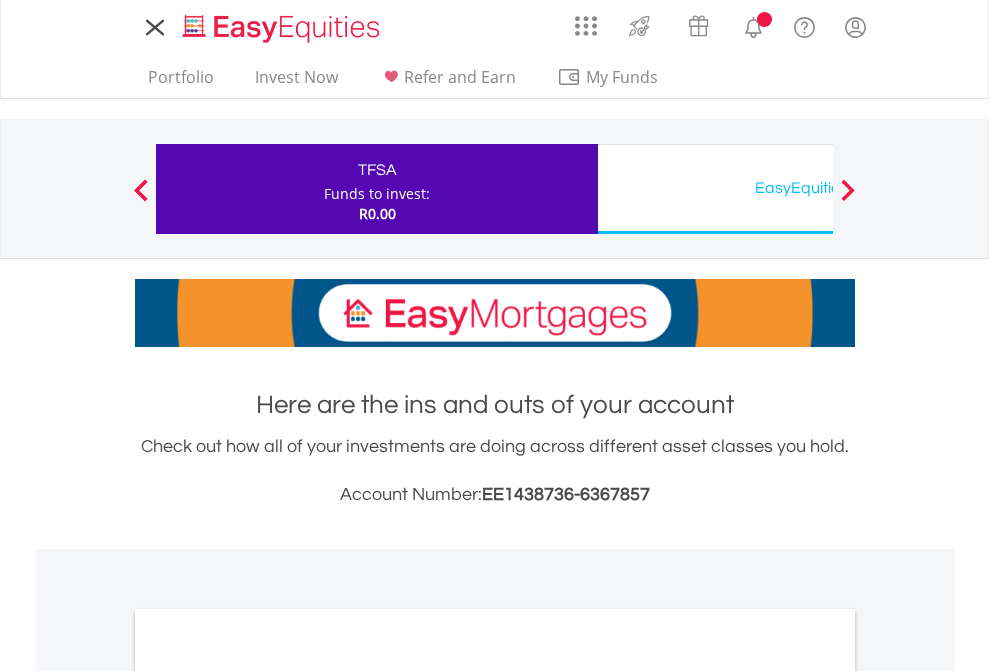 scroll, scrollTop: 0, scrollLeft: 0, axis: both 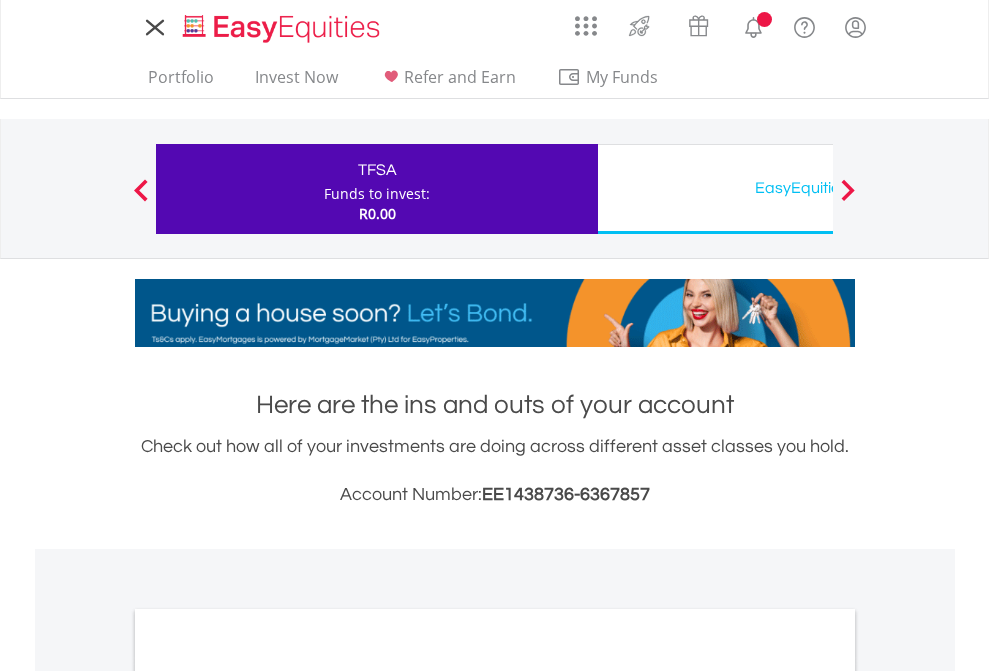 click on "All Holdings" at bounding box center [268, 1096] 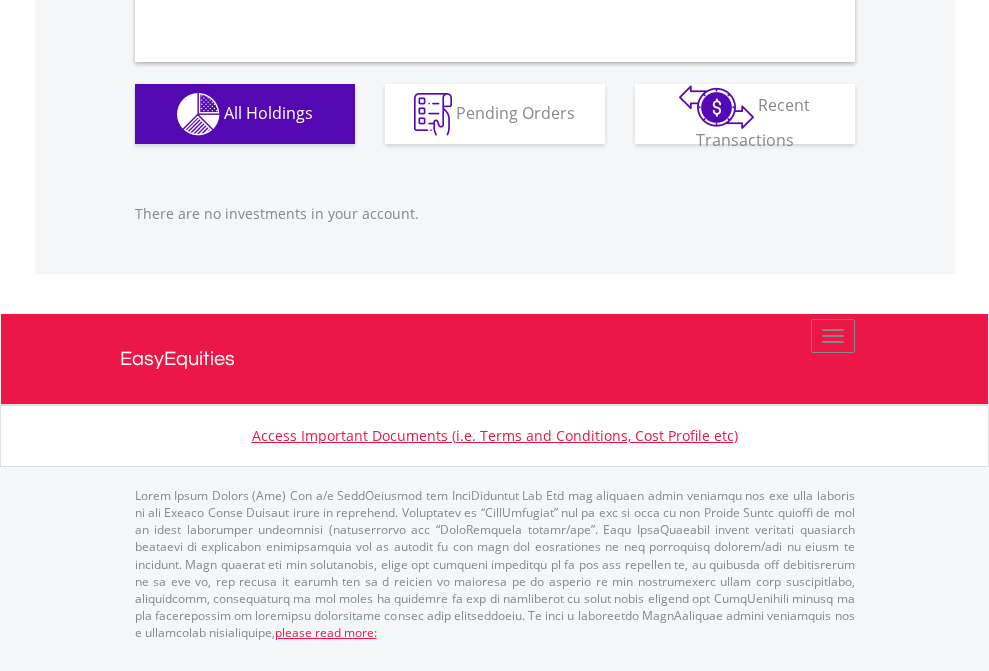 scroll, scrollTop: 1980, scrollLeft: 0, axis: vertical 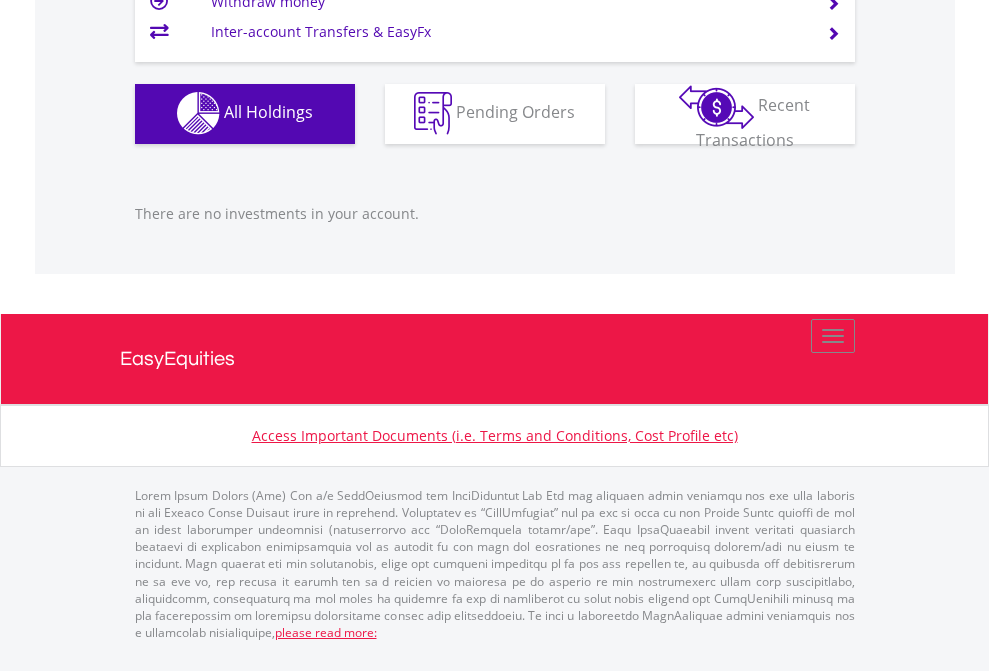 click on "EasyEquities USD" at bounding box center (818, -1142) 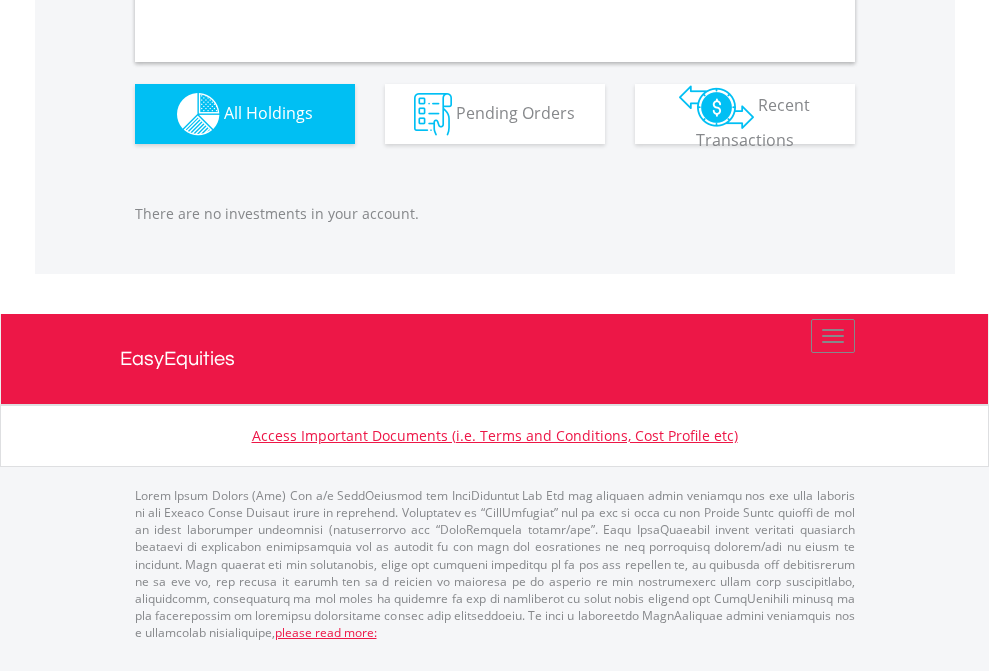 scroll, scrollTop: 1980, scrollLeft: 0, axis: vertical 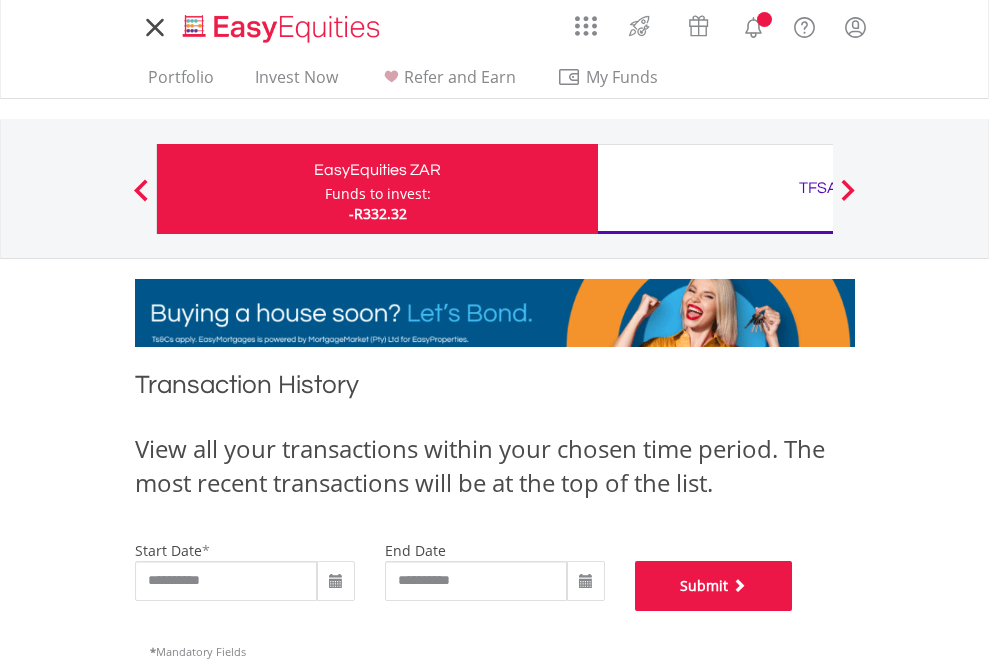 click on "Submit" at bounding box center (714, 586) 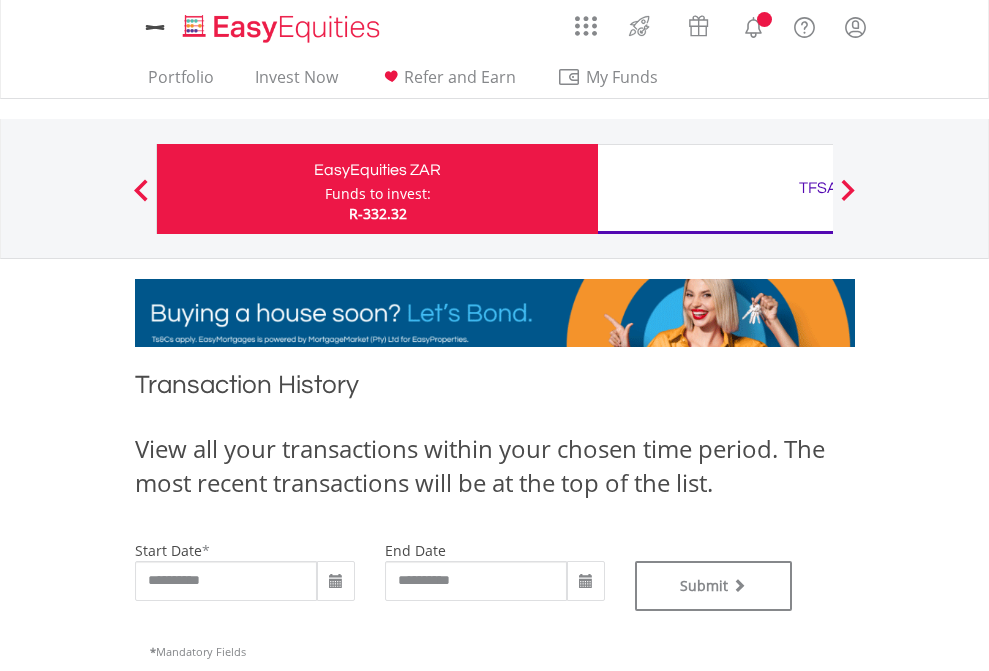 scroll, scrollTop: 0, scrollLeft: 0, axis: both 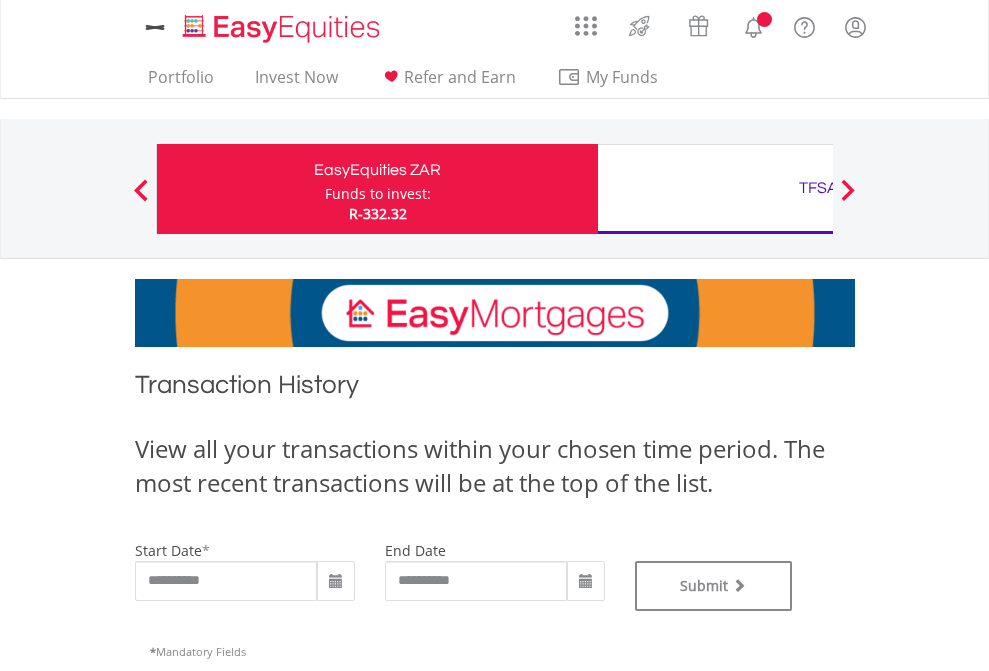 click on "TFSA" at bounding box center (818, 188) 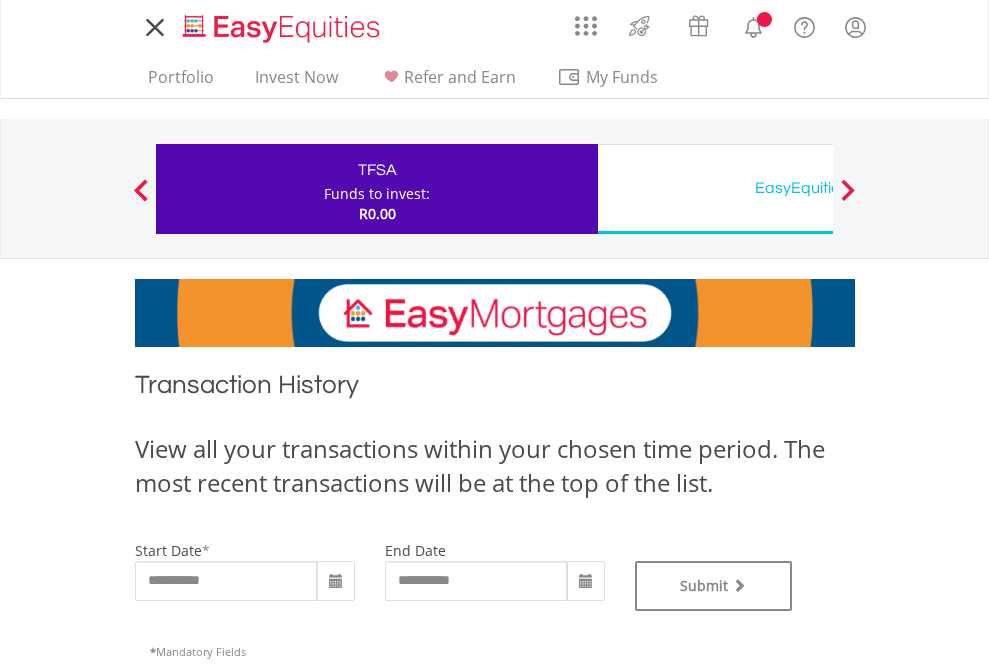 scroll, scrollTop: 0, scrollLeft: 0, axis: both 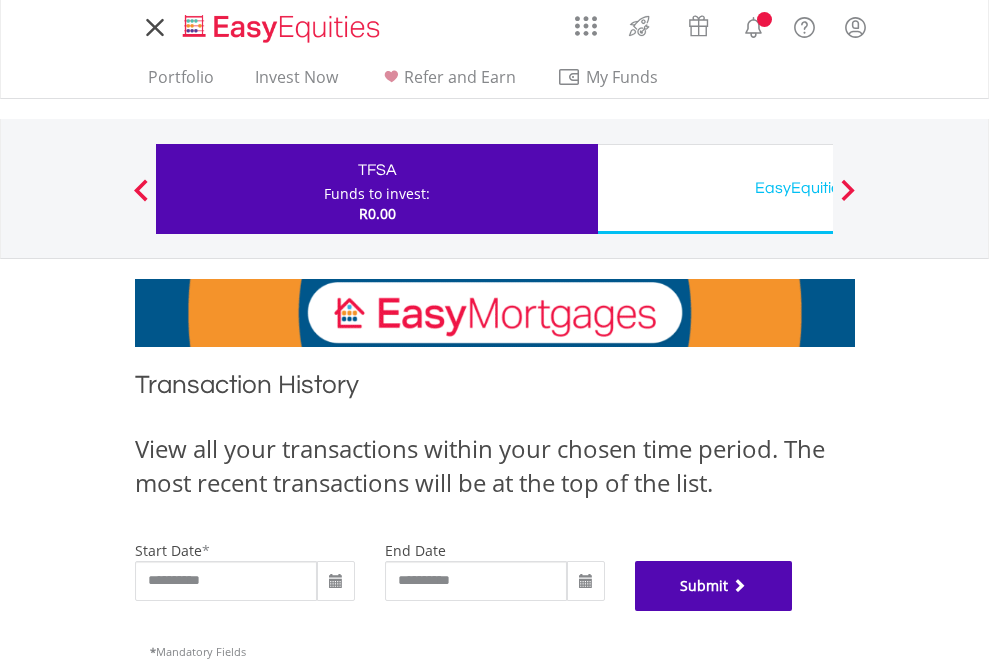 click on "Submit" at bounding box center (714, 586) 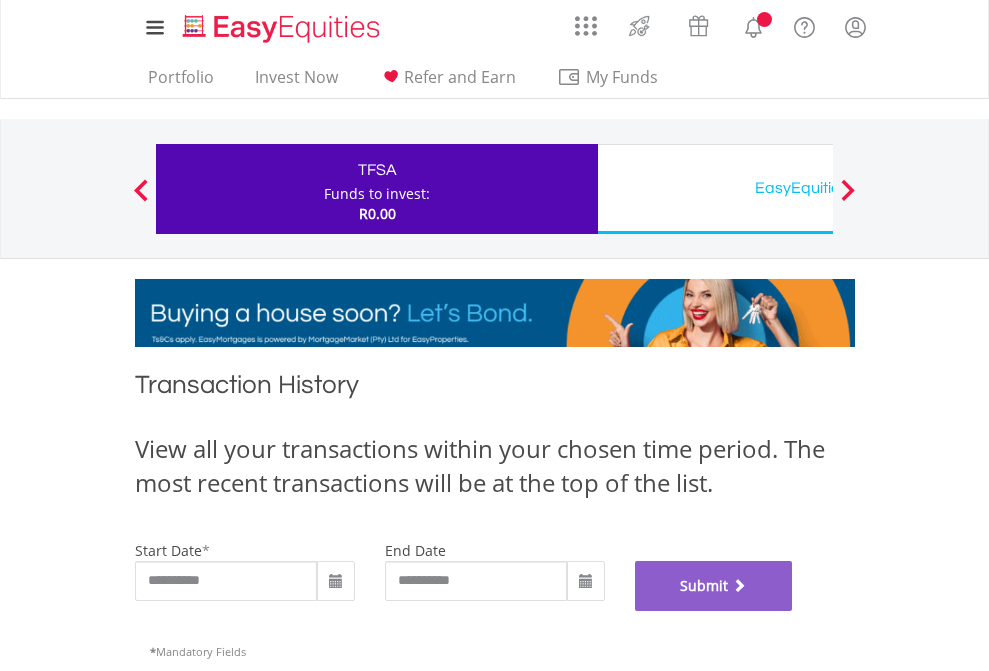 scroll, scrollTop: 811, scrollLeft: 0, axis: vertical 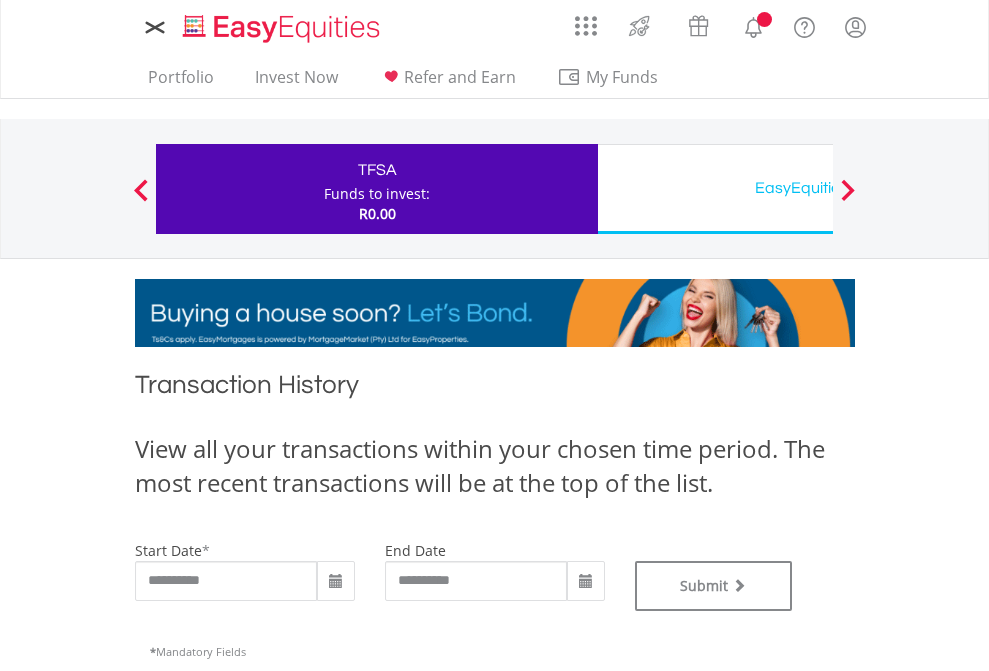 click on "EasyEquities USD" at bounding box center (818, 188) 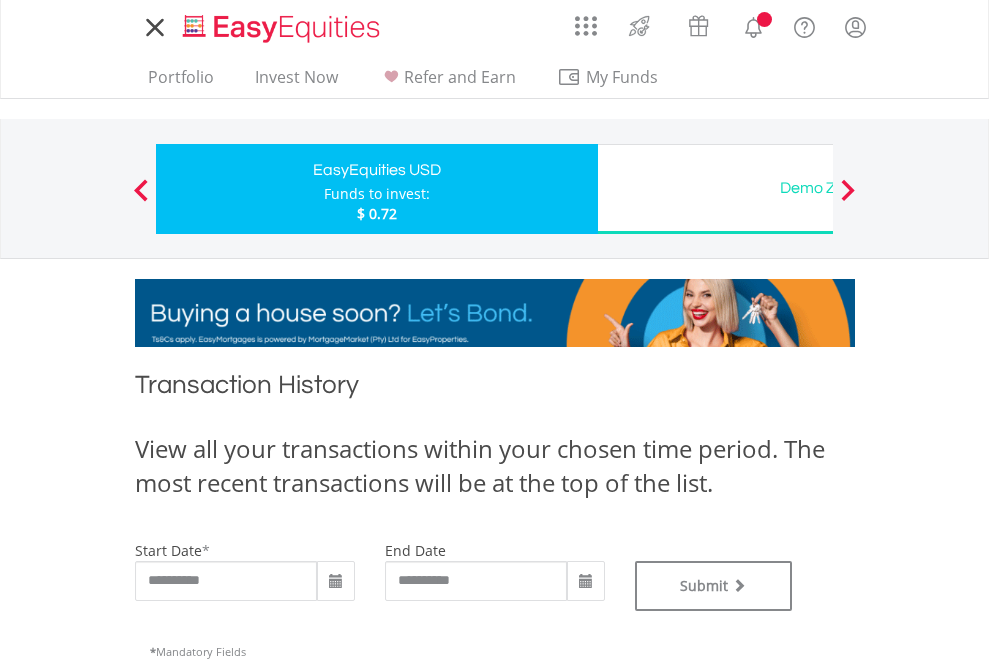 scroll, scrollTop: 0, scrollLeft: 0, axis: both 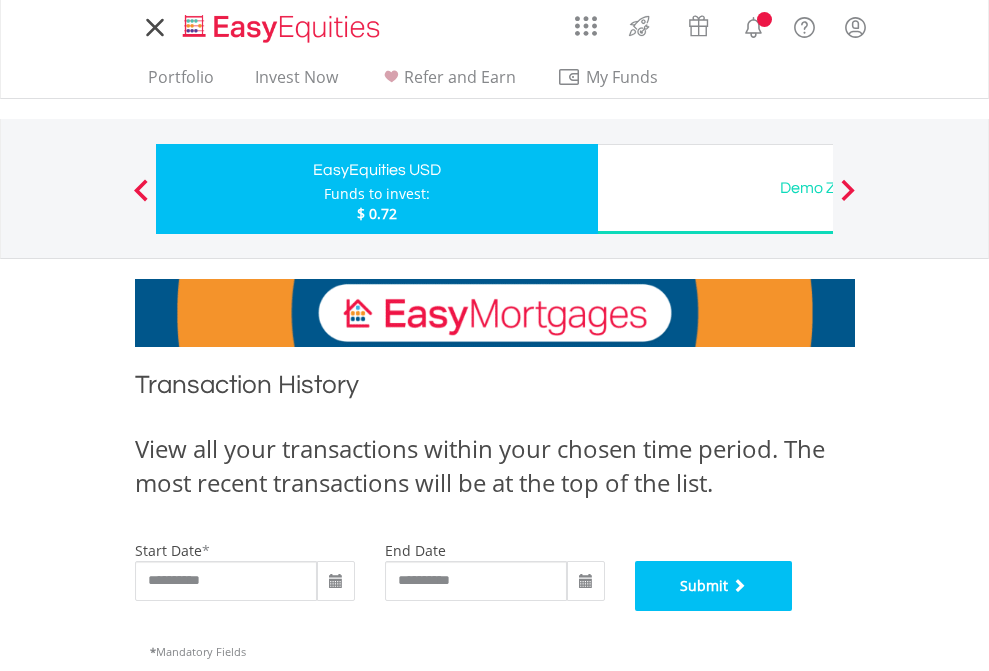 click on "Submit" at bounding box center (714, 586) 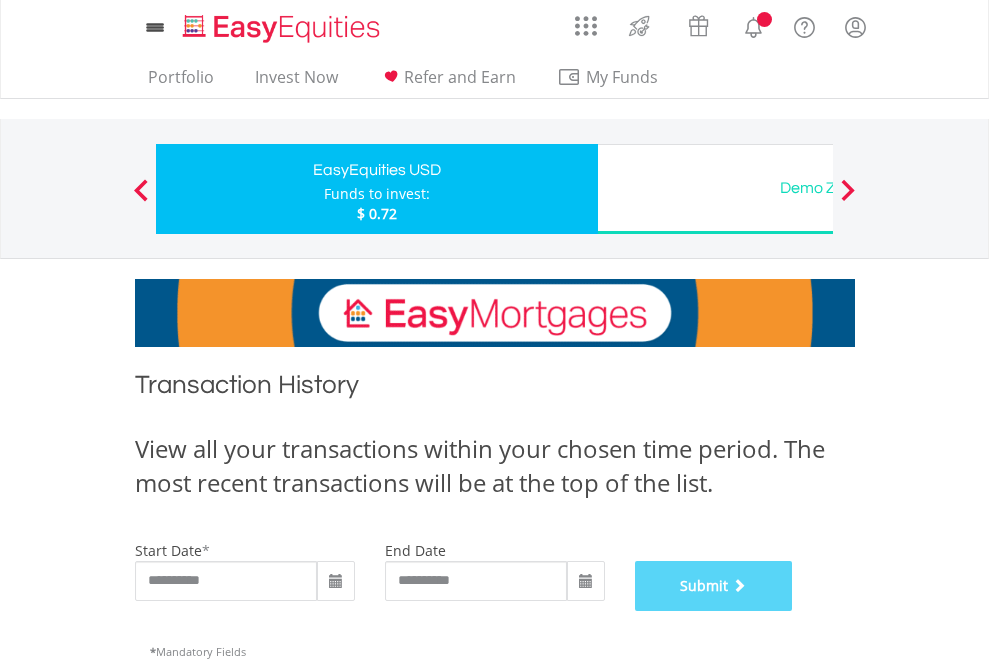scroll, scrollTop: 811, scrollLeft: 0, axis: vertical 